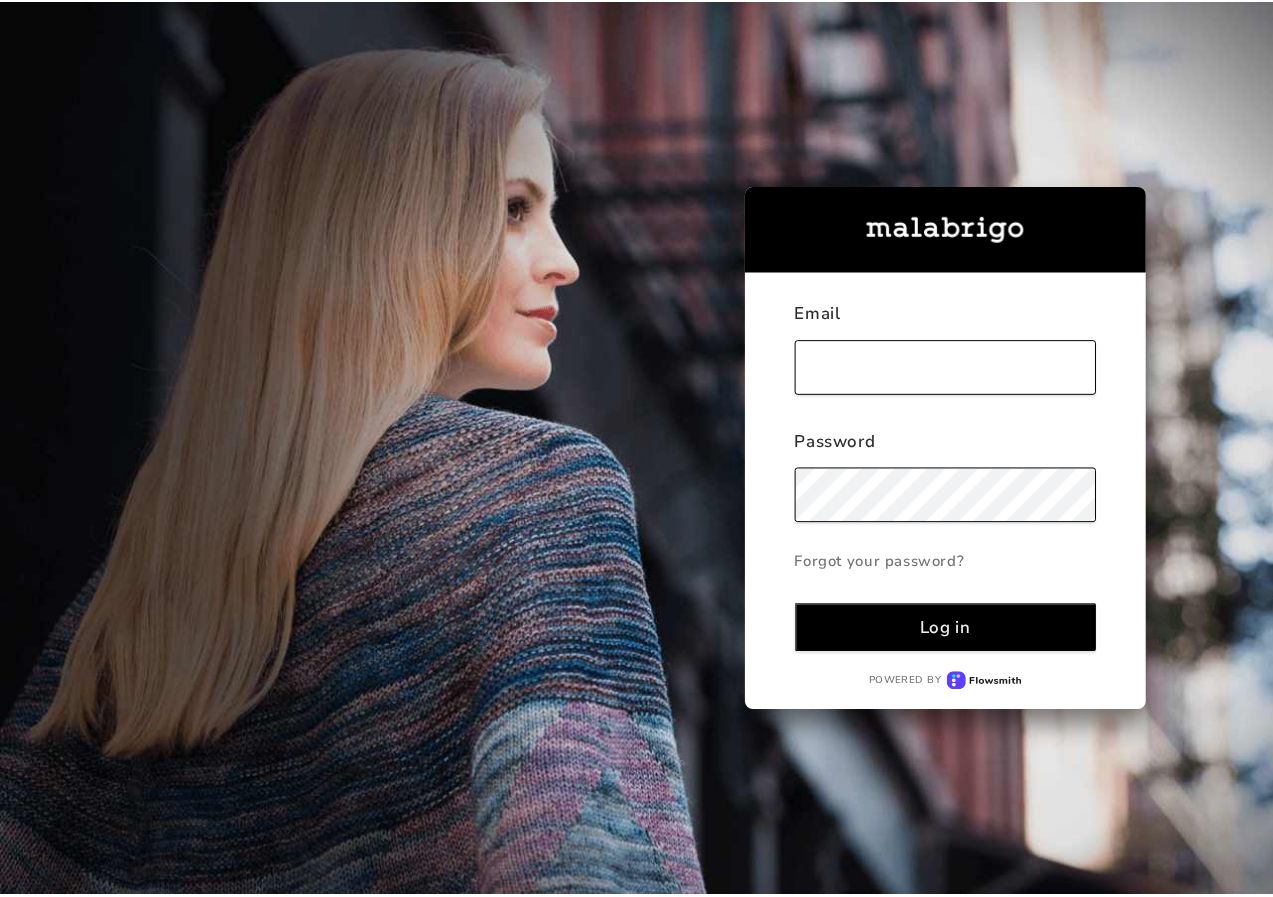 scroll, scrollTop: 0, scrollLeft: 0, axis: both 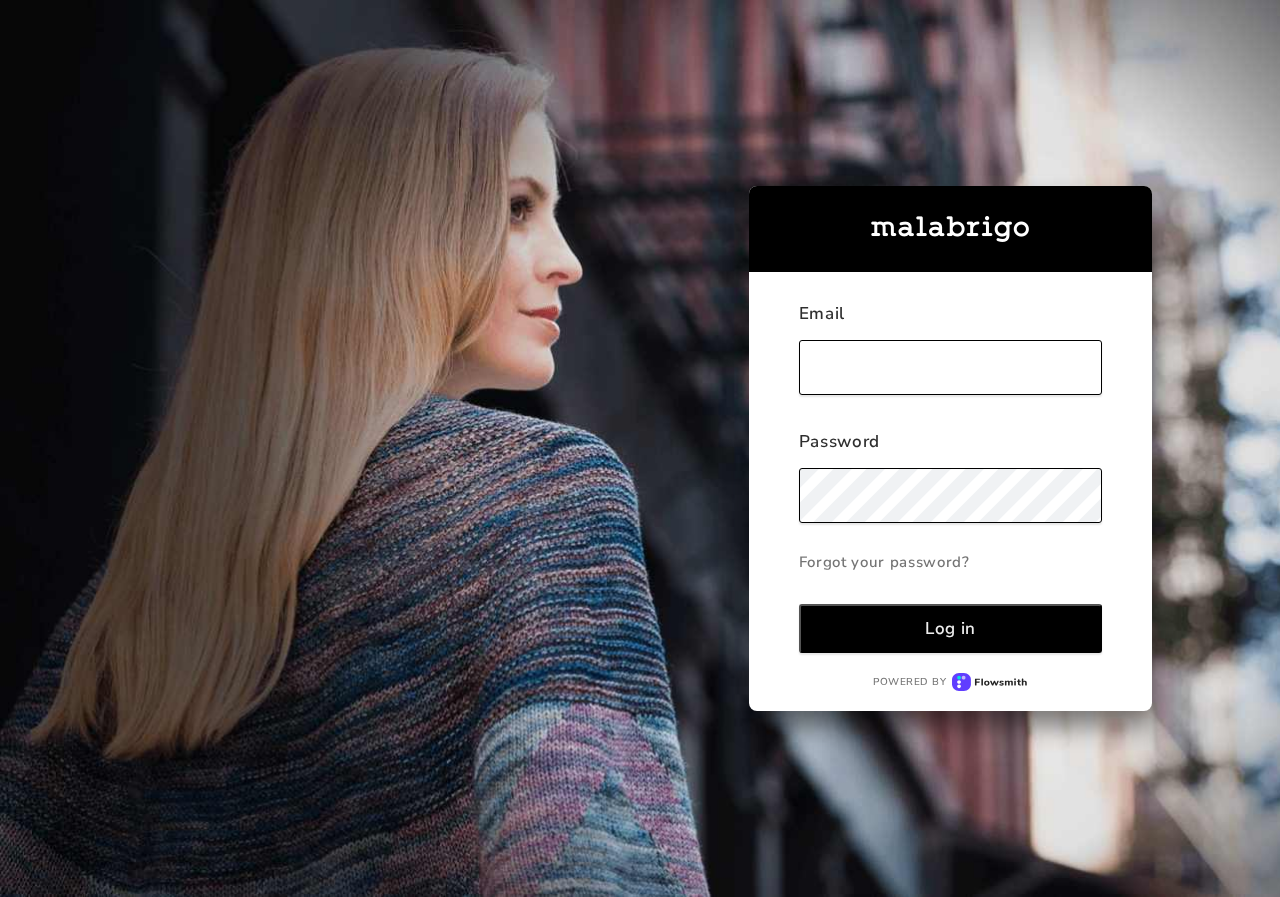type on "[EMAIL]" 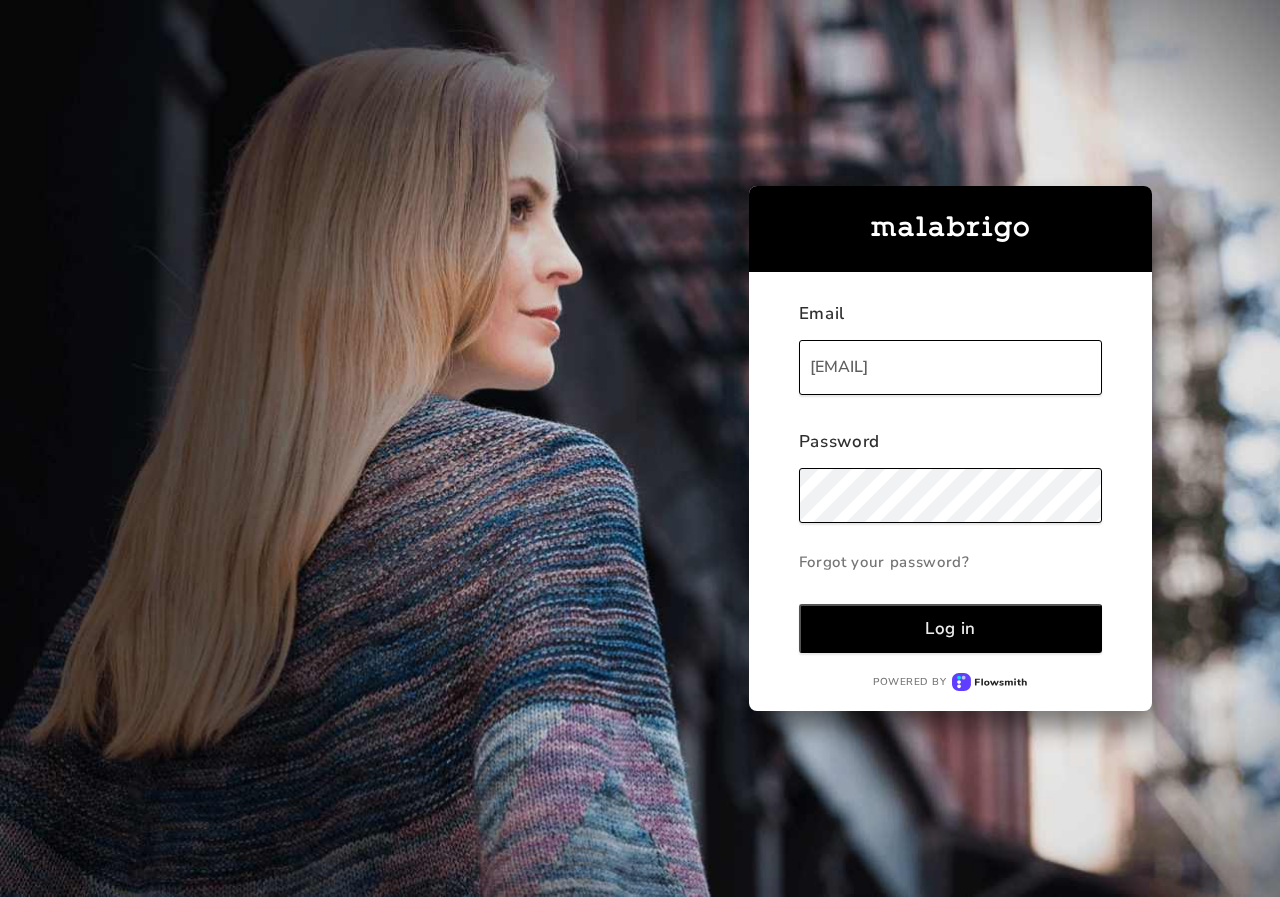 click on "Log in" at bounding box center [950, 628] 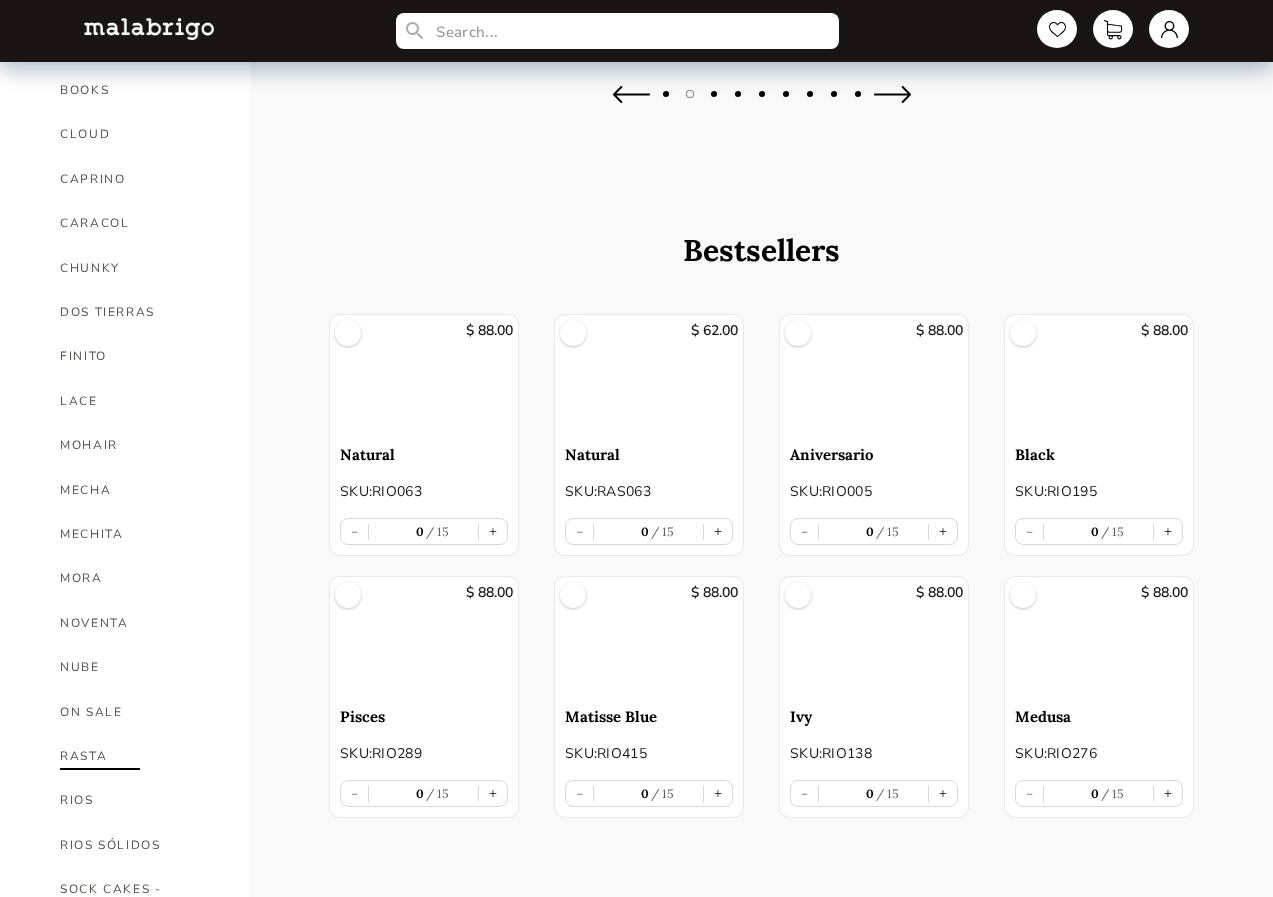 scroll, scrollTop: 600, scrollLeft: 0, axis: vertical 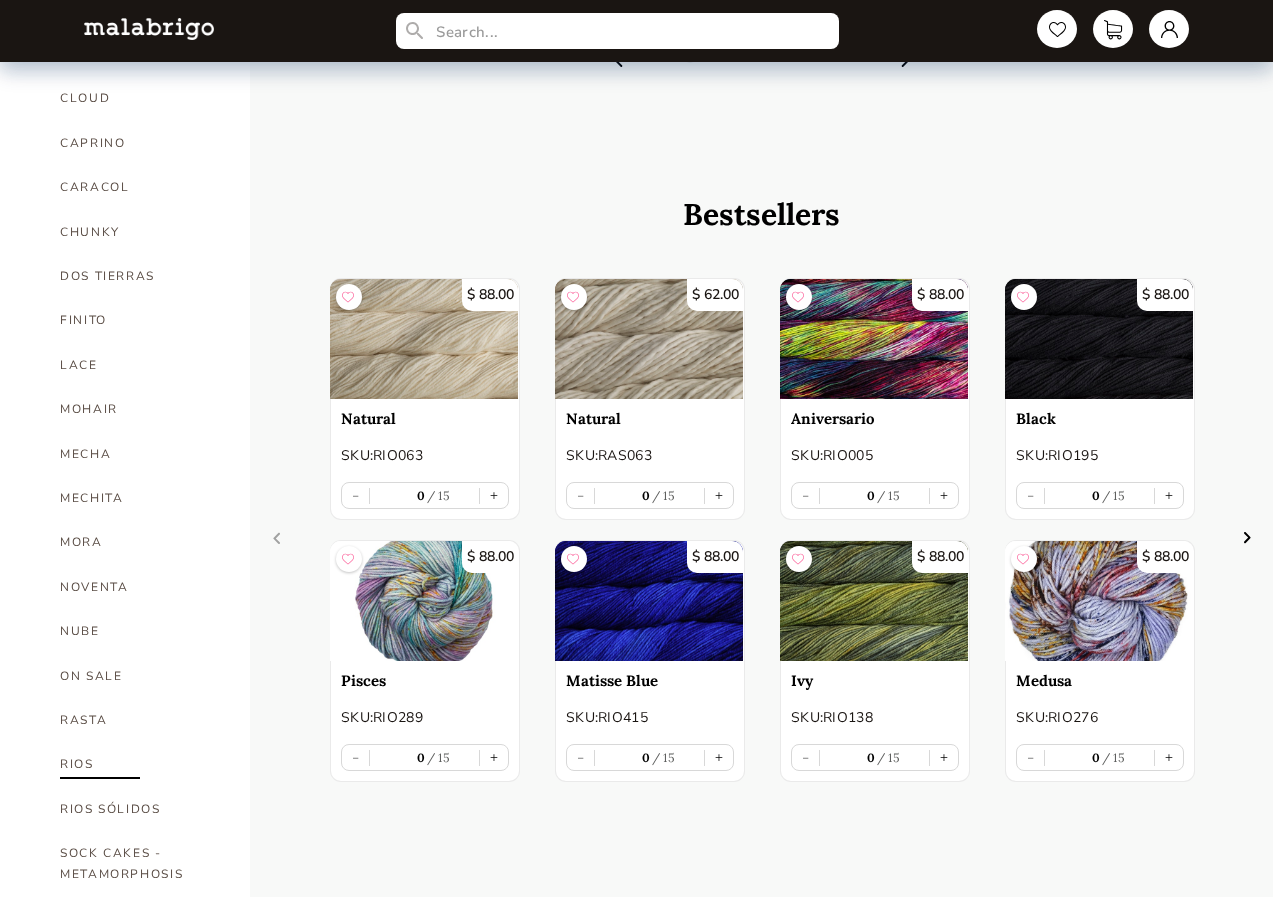 click on "RIOS" at bounding box center [140, 764] 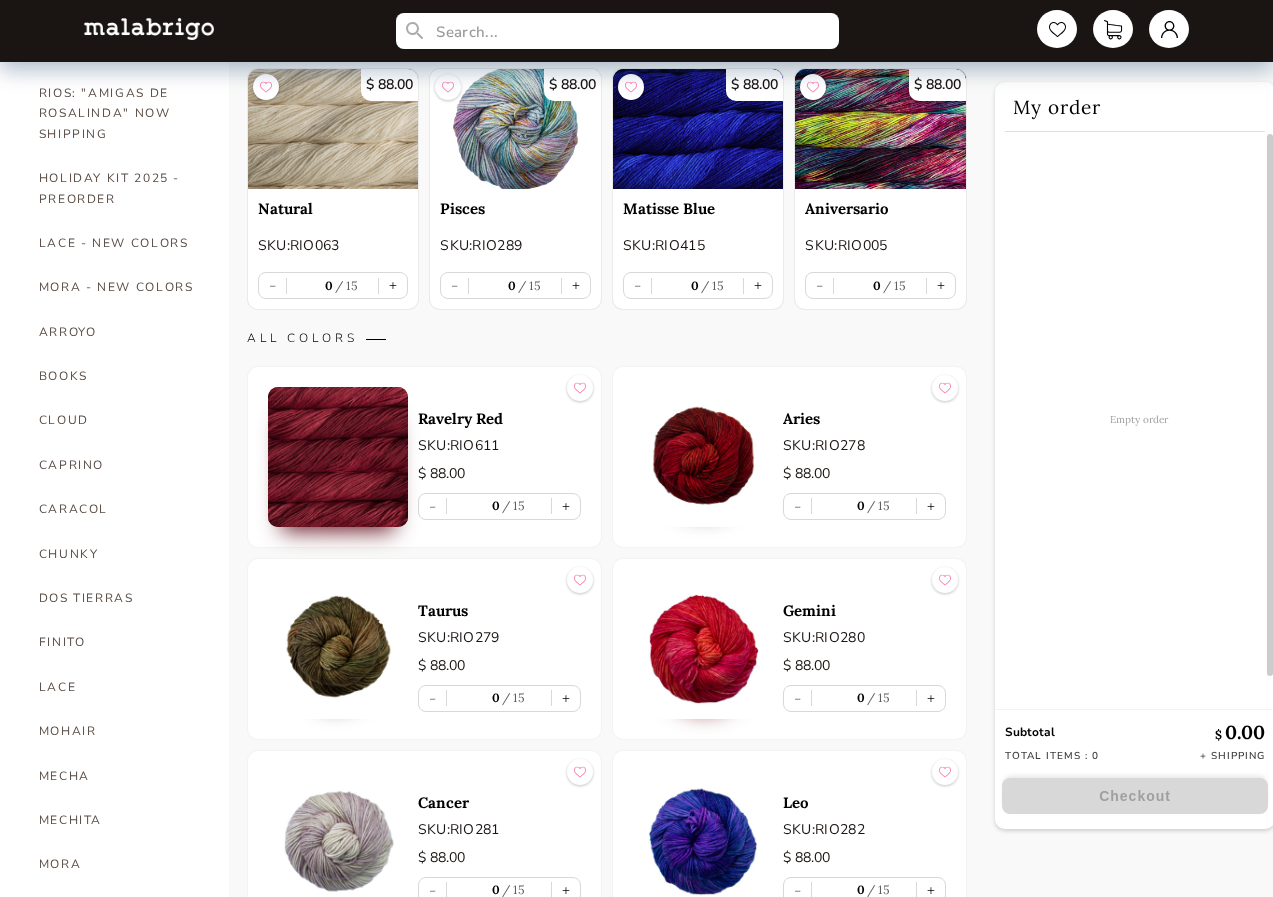 scroll, scrollTop: 0, scrollLeft: 0, axis: both 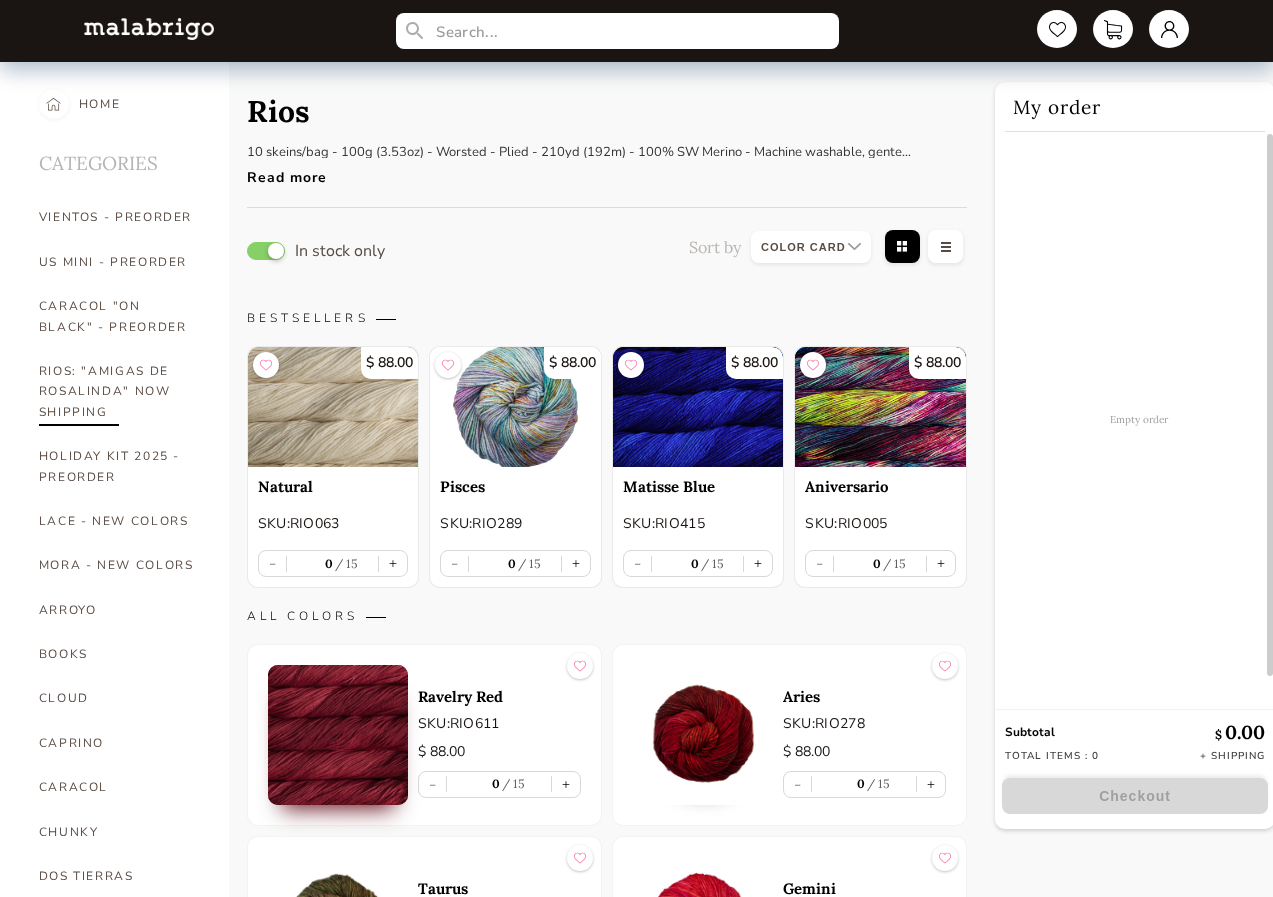 click on "RIOS: "AMIGAS DE ROSALINDA"  NOW SHIPPING" at bounding box center [119, 391] 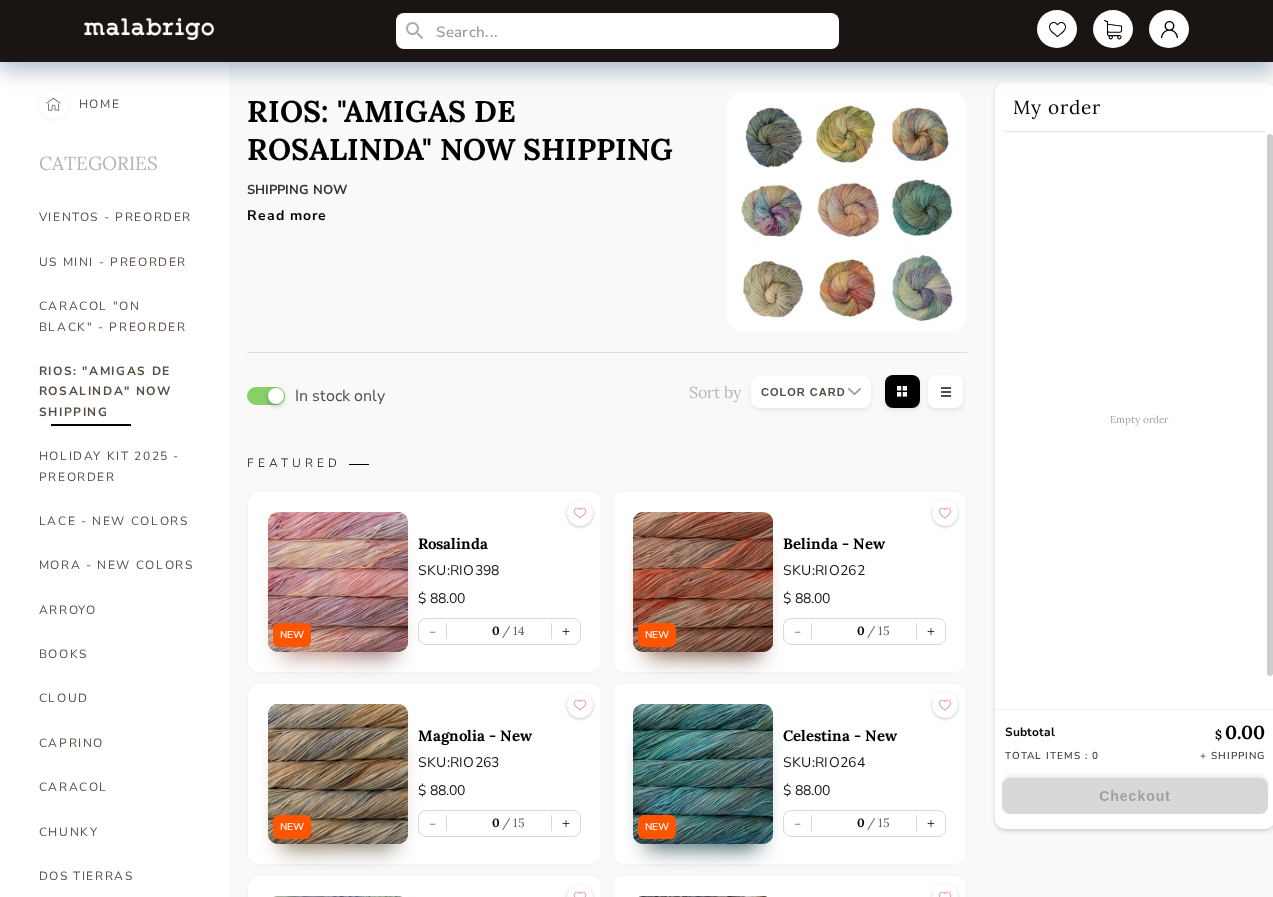 click at bounding box center [703, 582] 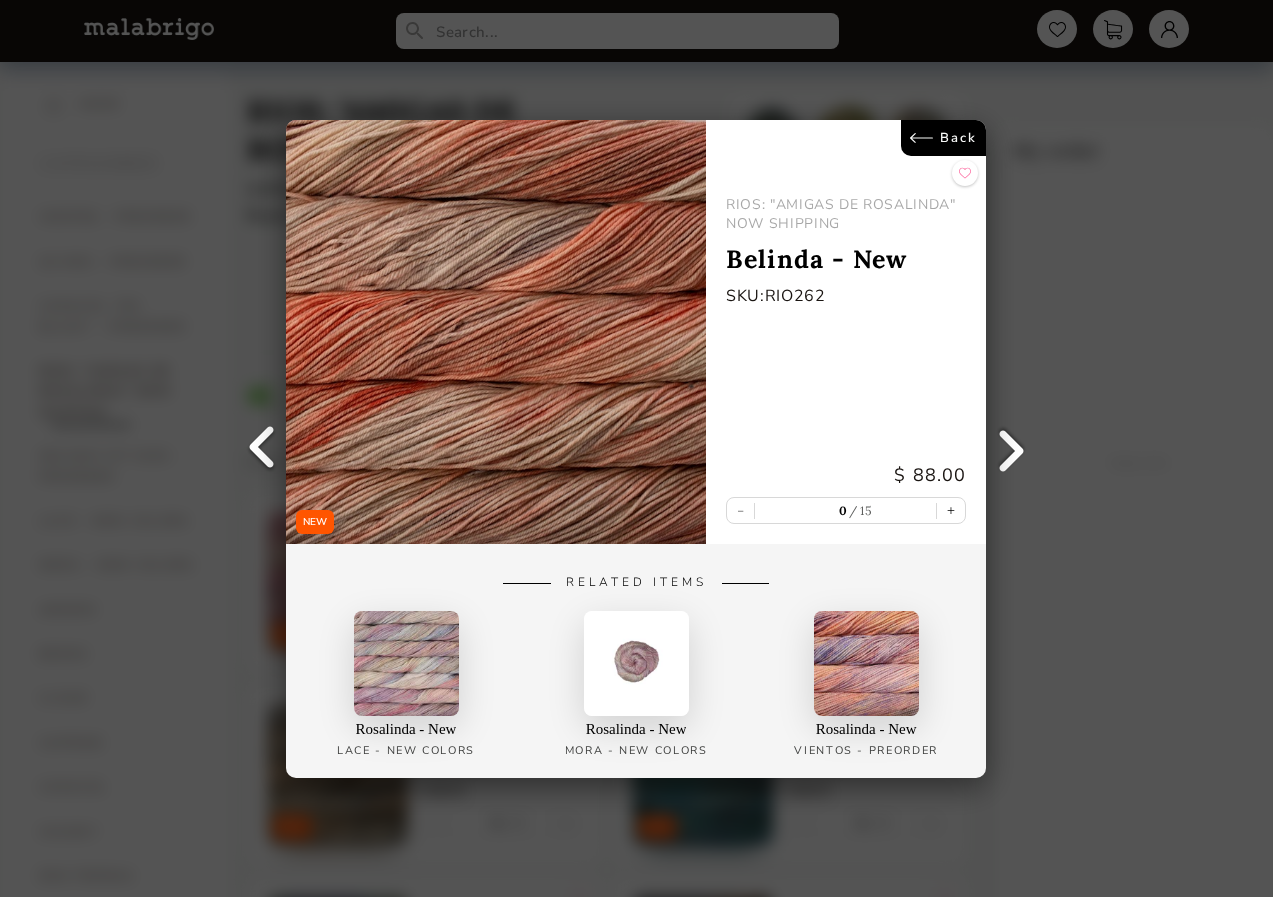 click on "Back" at bounding box center (944, 138) 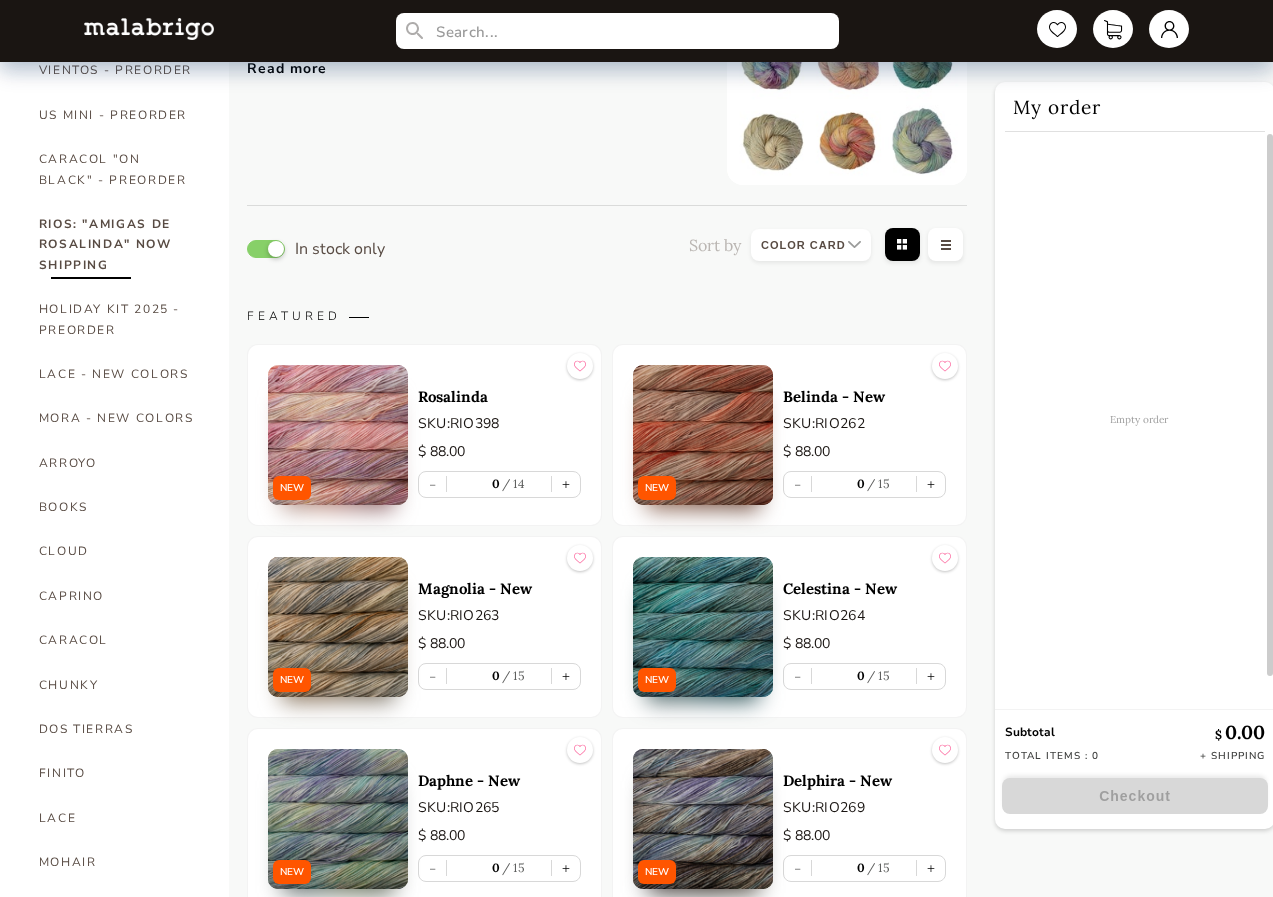 scroll, scrollTop: 300, scrollLeft: 0, axis: vertical 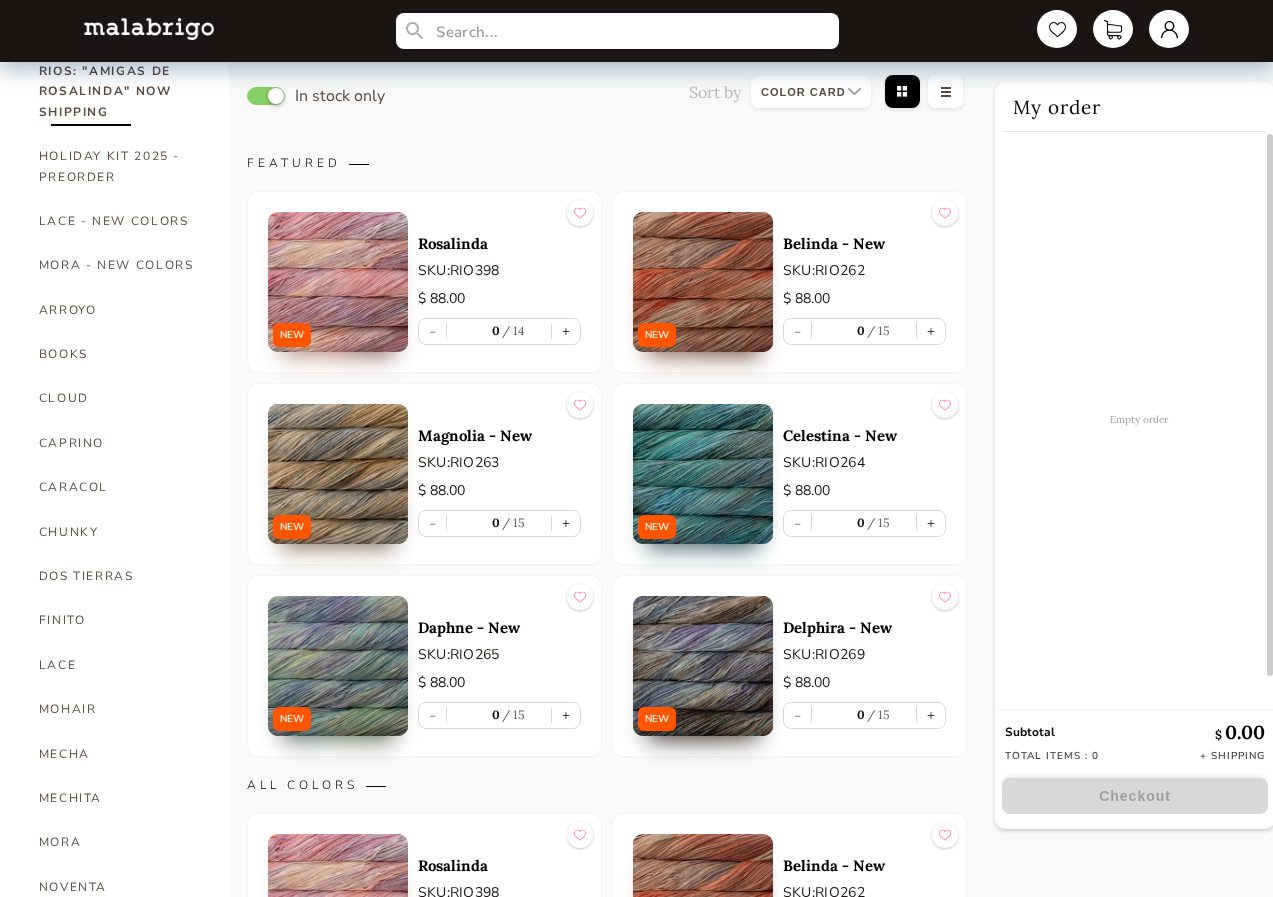 click at bounding box center (338, 474) 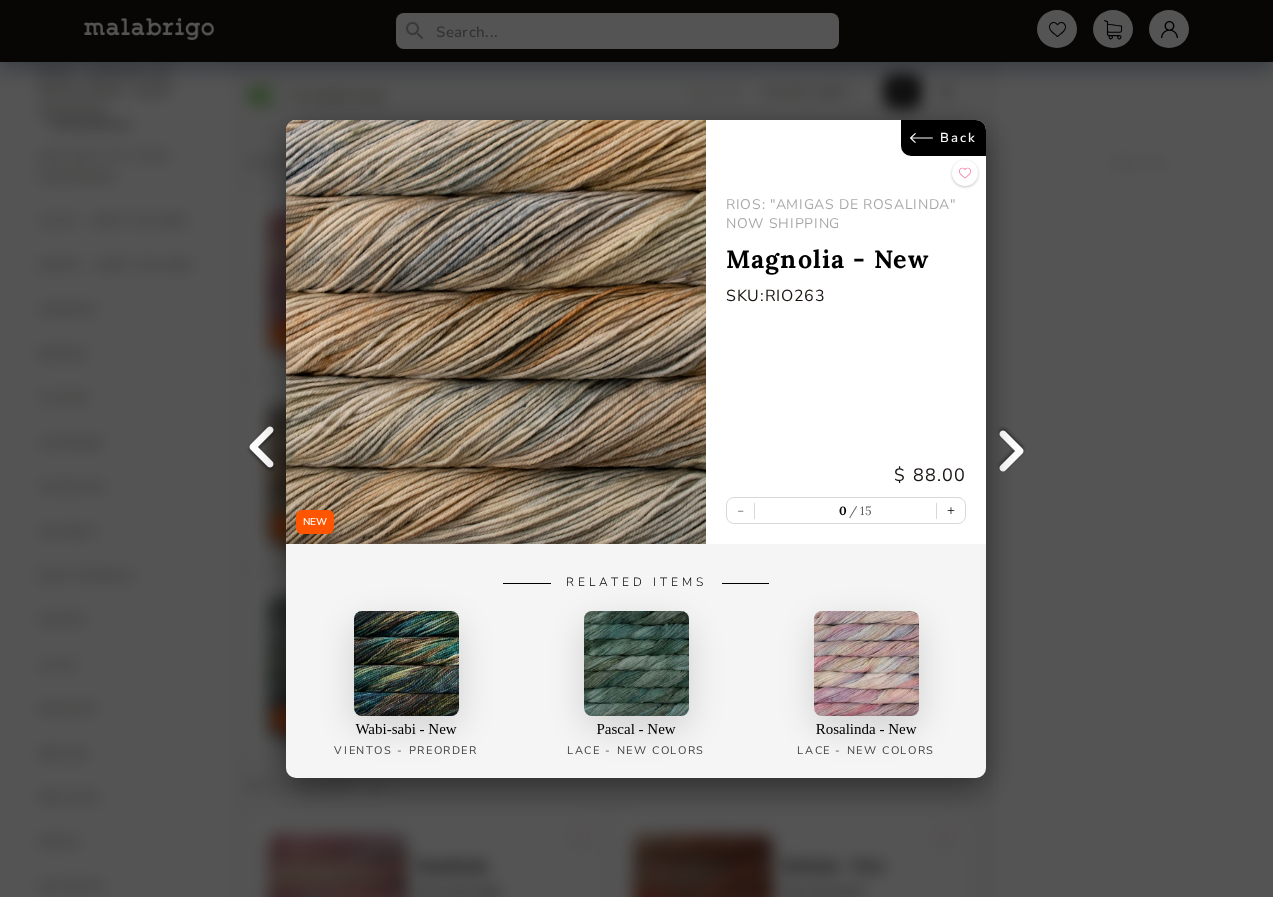 click on "Back" at bounding box center [944, 138] 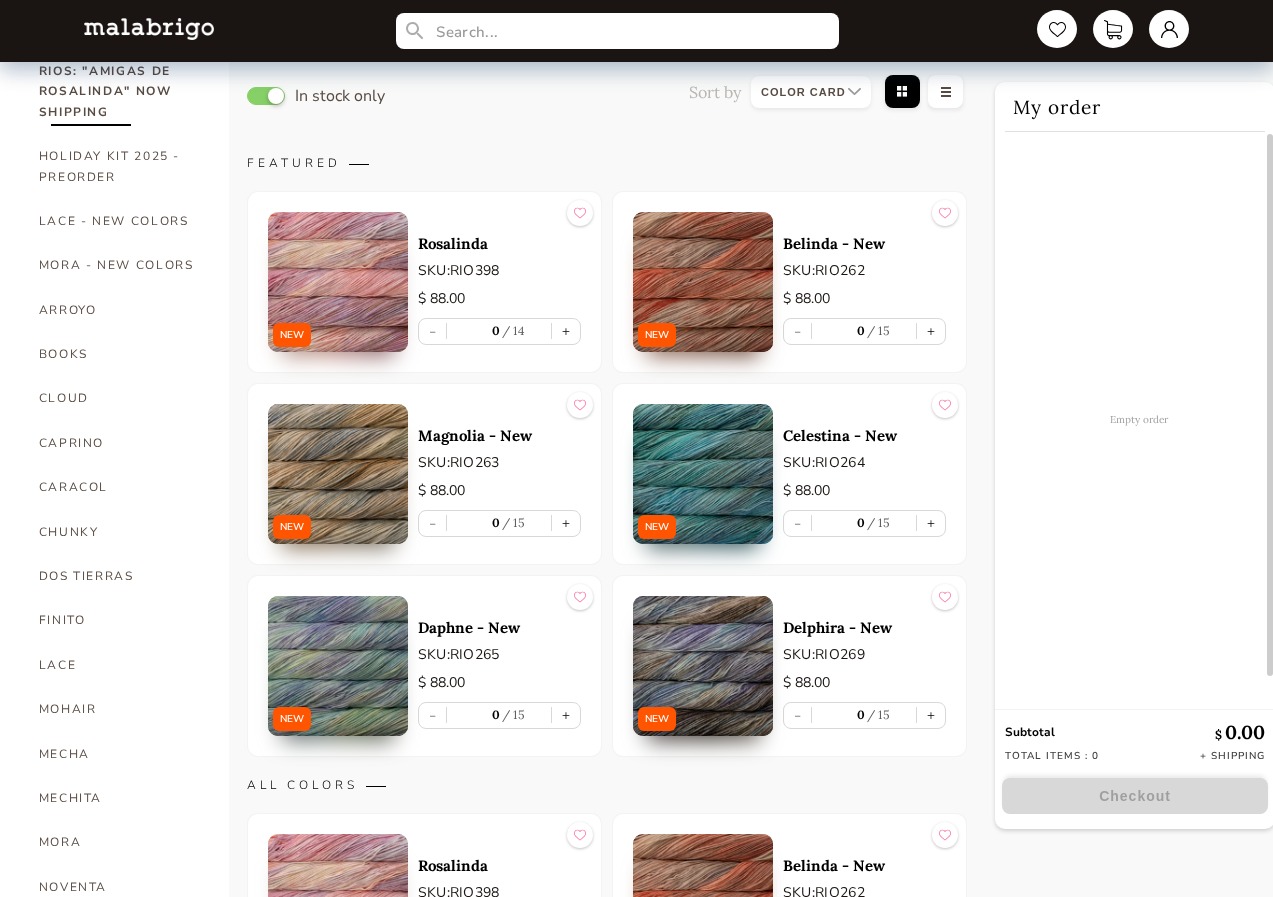 click at bounding box center (703, 474) 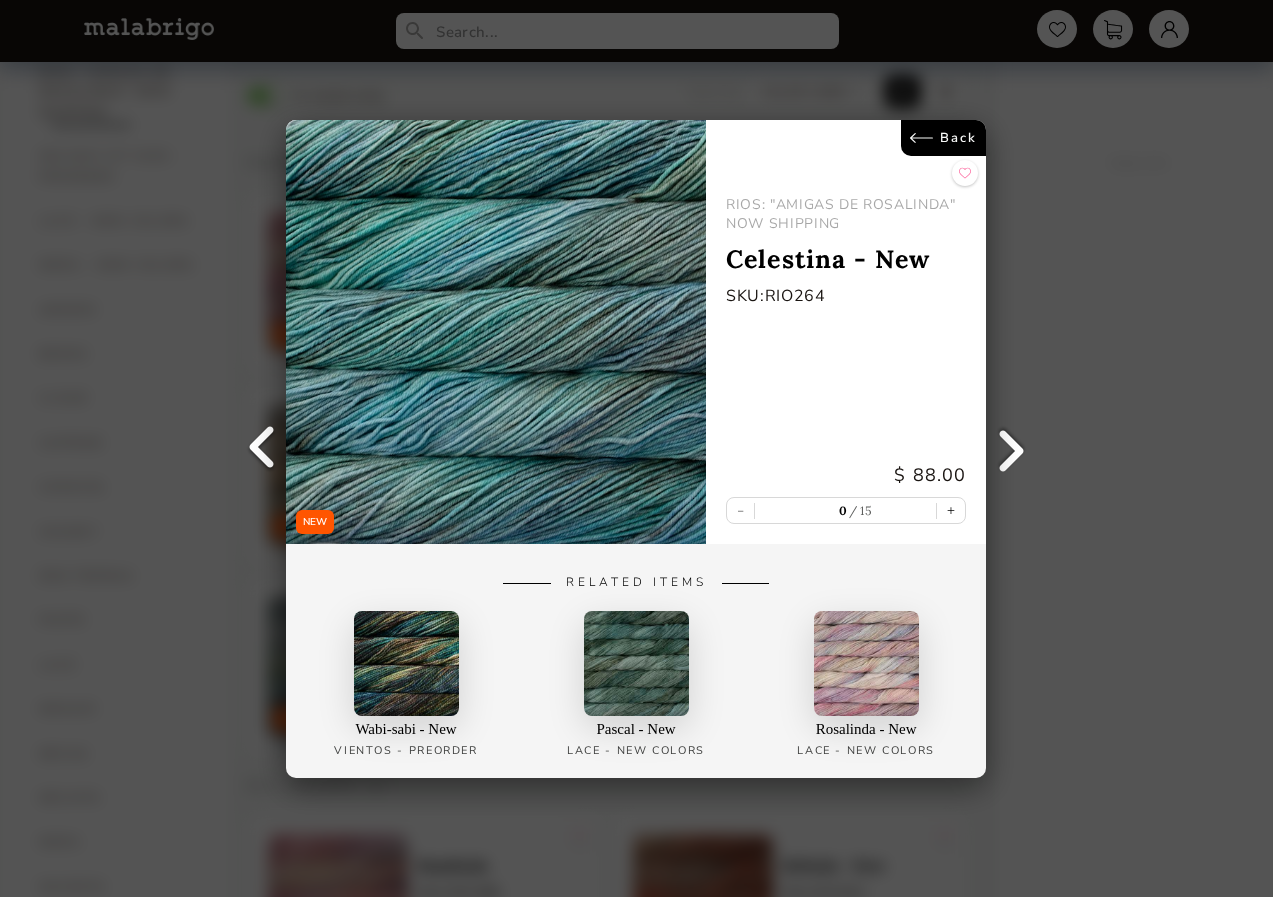 click on "Back" at bounding box center [944, 138] 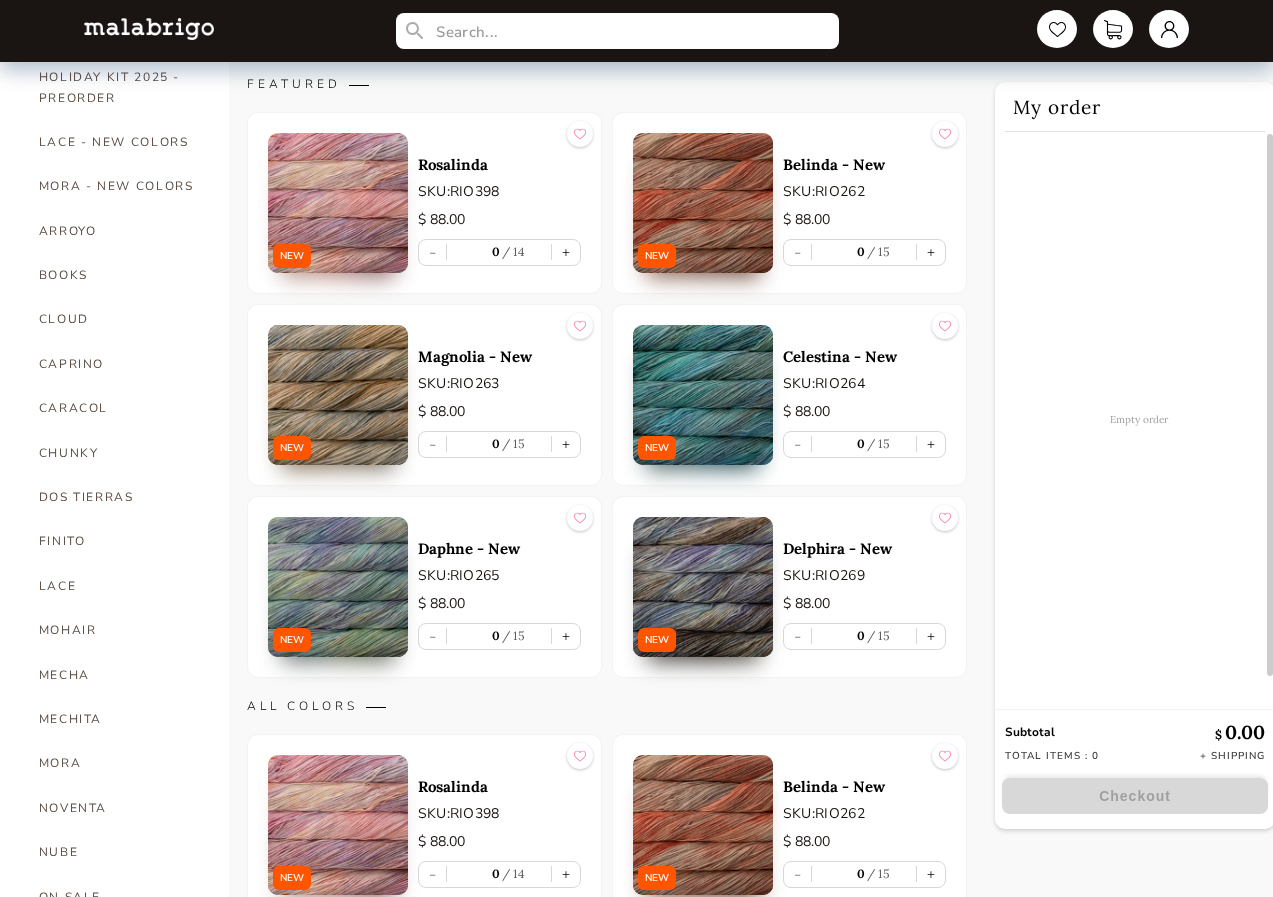 scroll, scrollTop: 600, scrollLeft: 0, axis: vertical 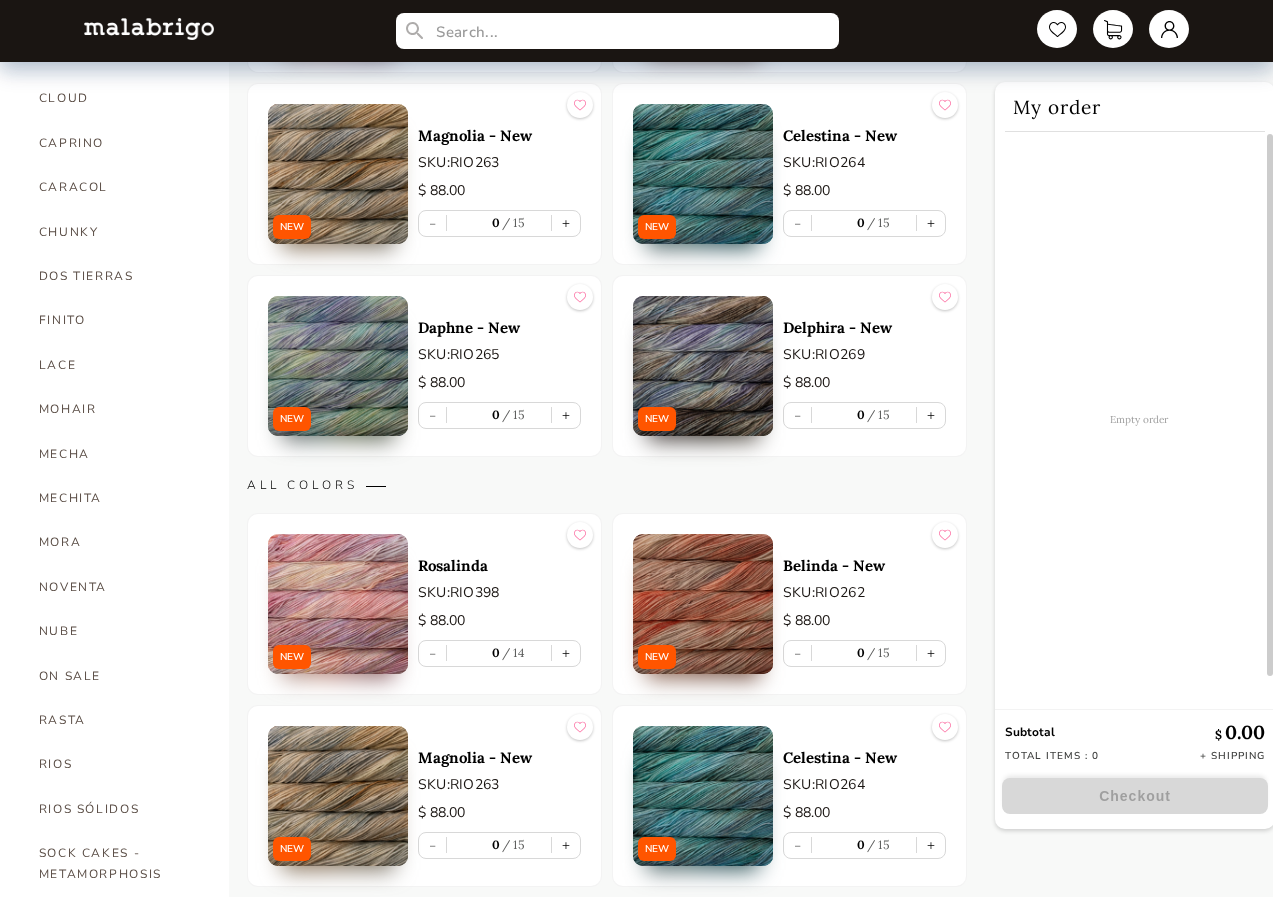 click at bounding box center (703, 366) 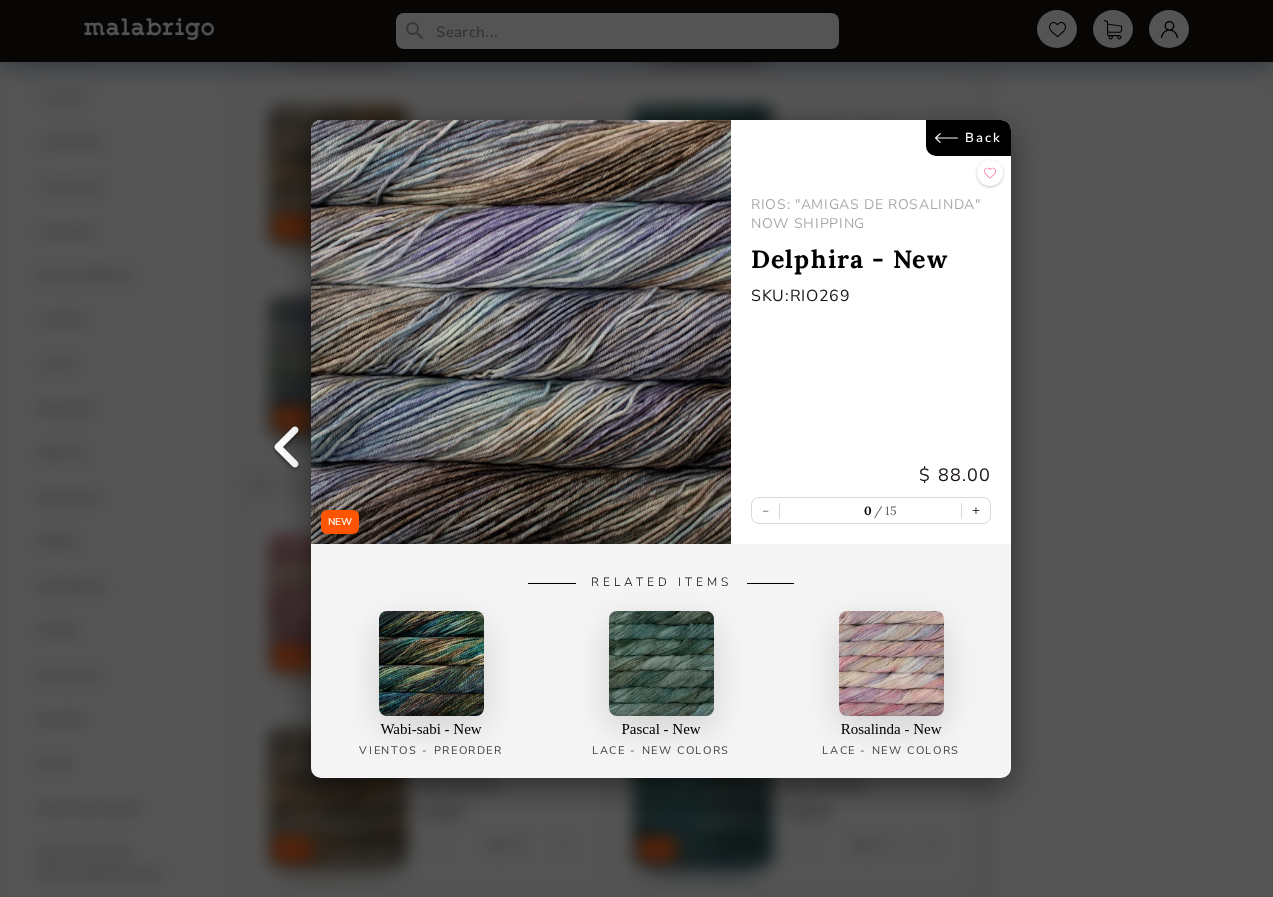 click on "Back" at bounding box center [969, 138] 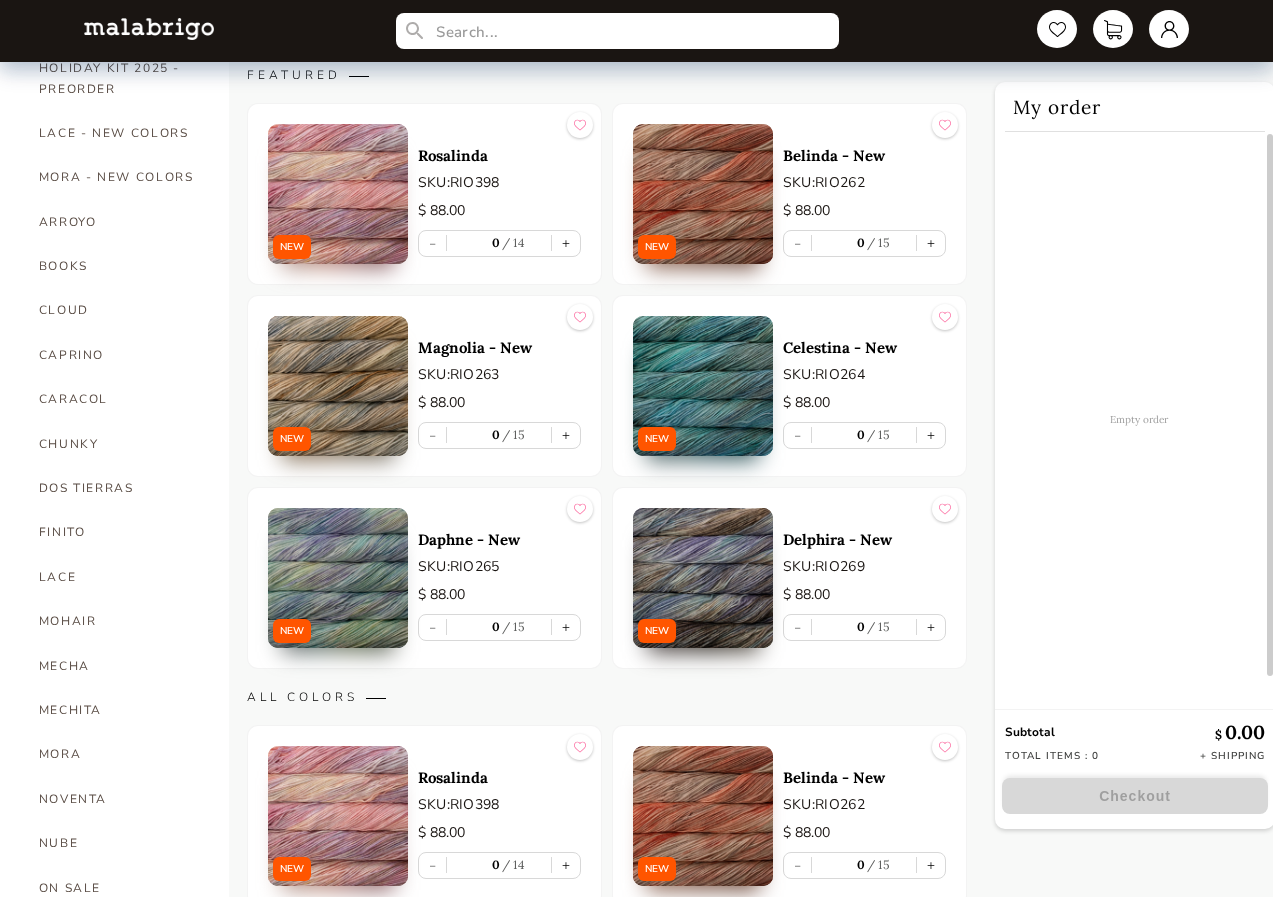 scroll, scrollTop: 400, scrollLeft: 0, axis: vertical 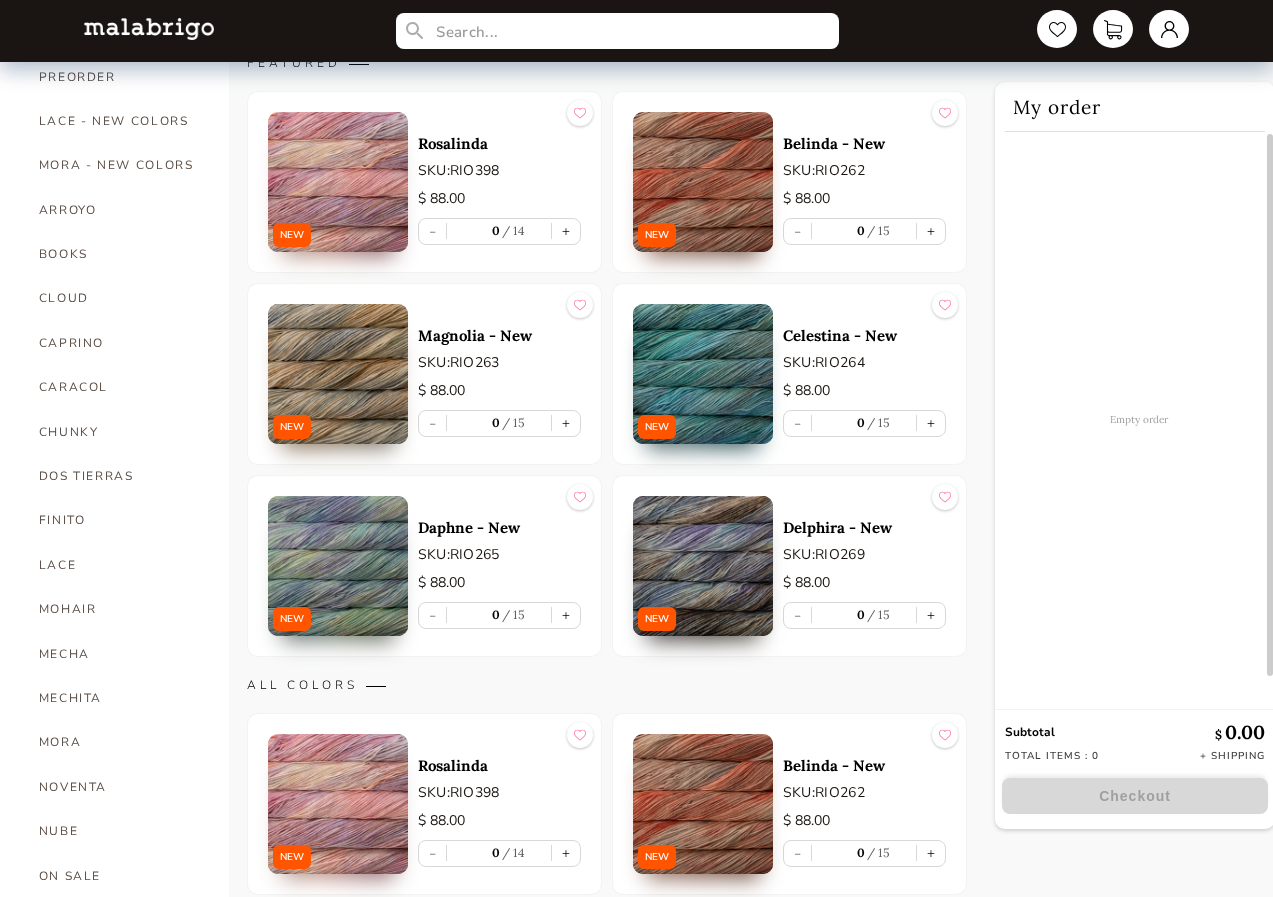 click at bounding box center (703, 182) 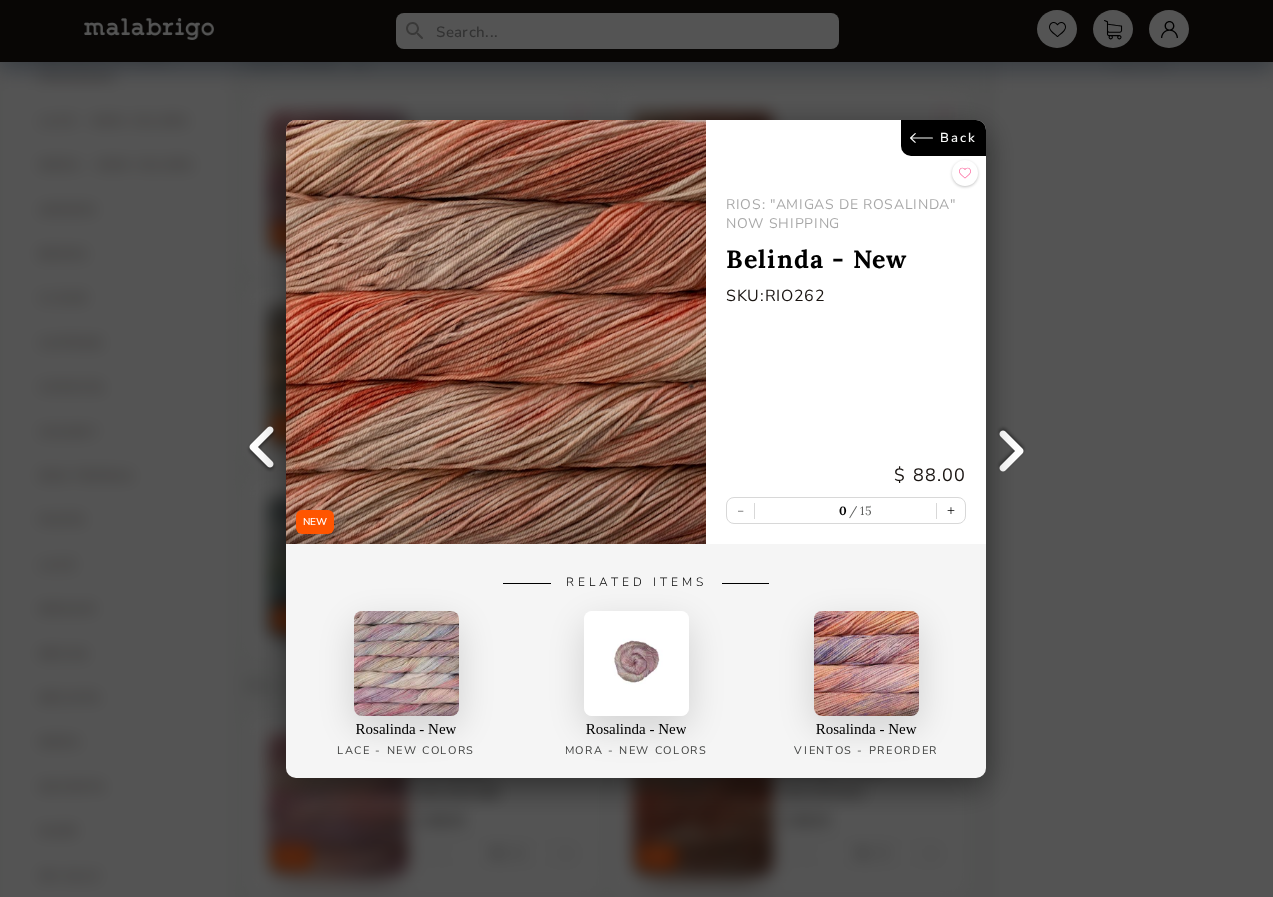 click on "Back" at bounding box center [944, 138] 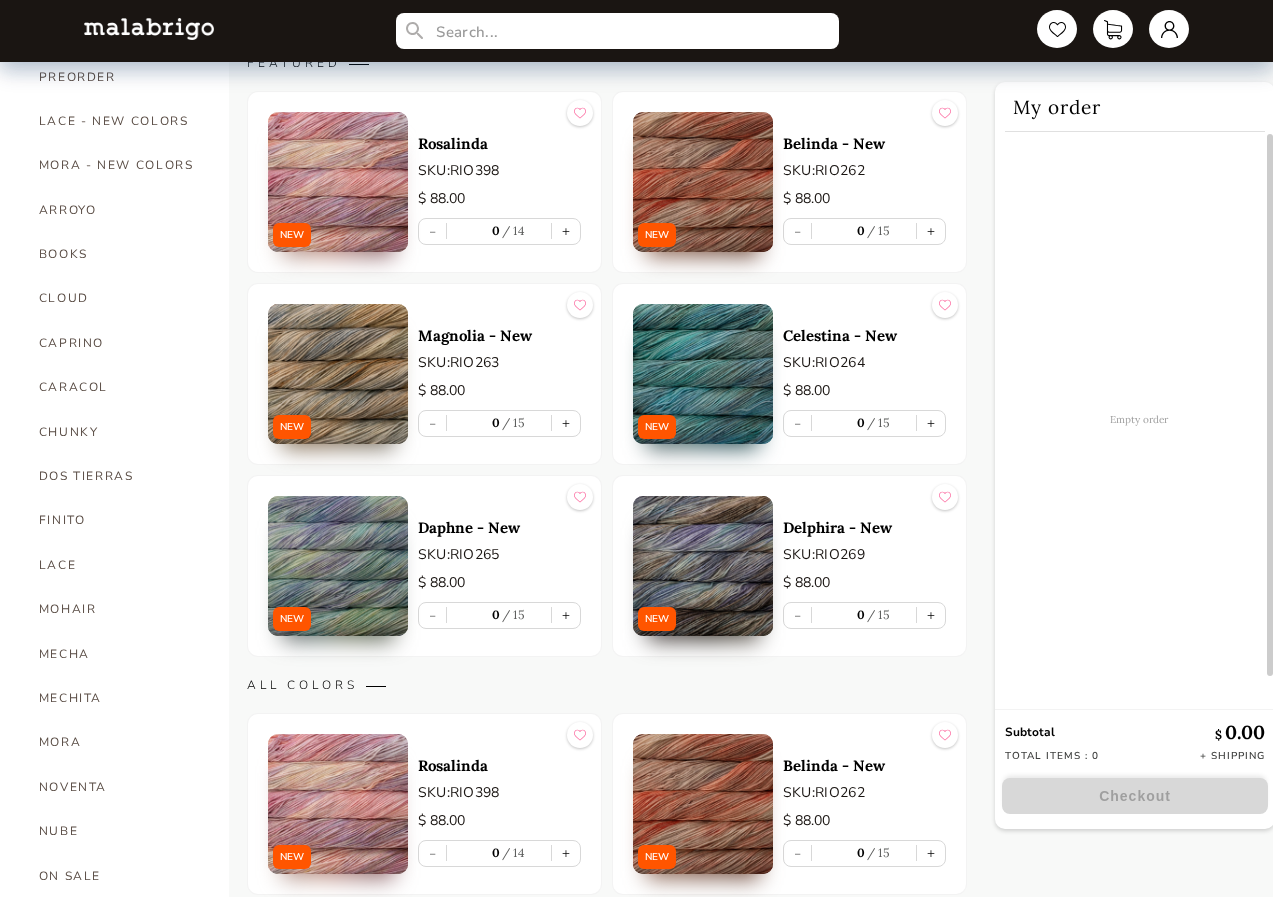 click at bounding box center [703, 566] 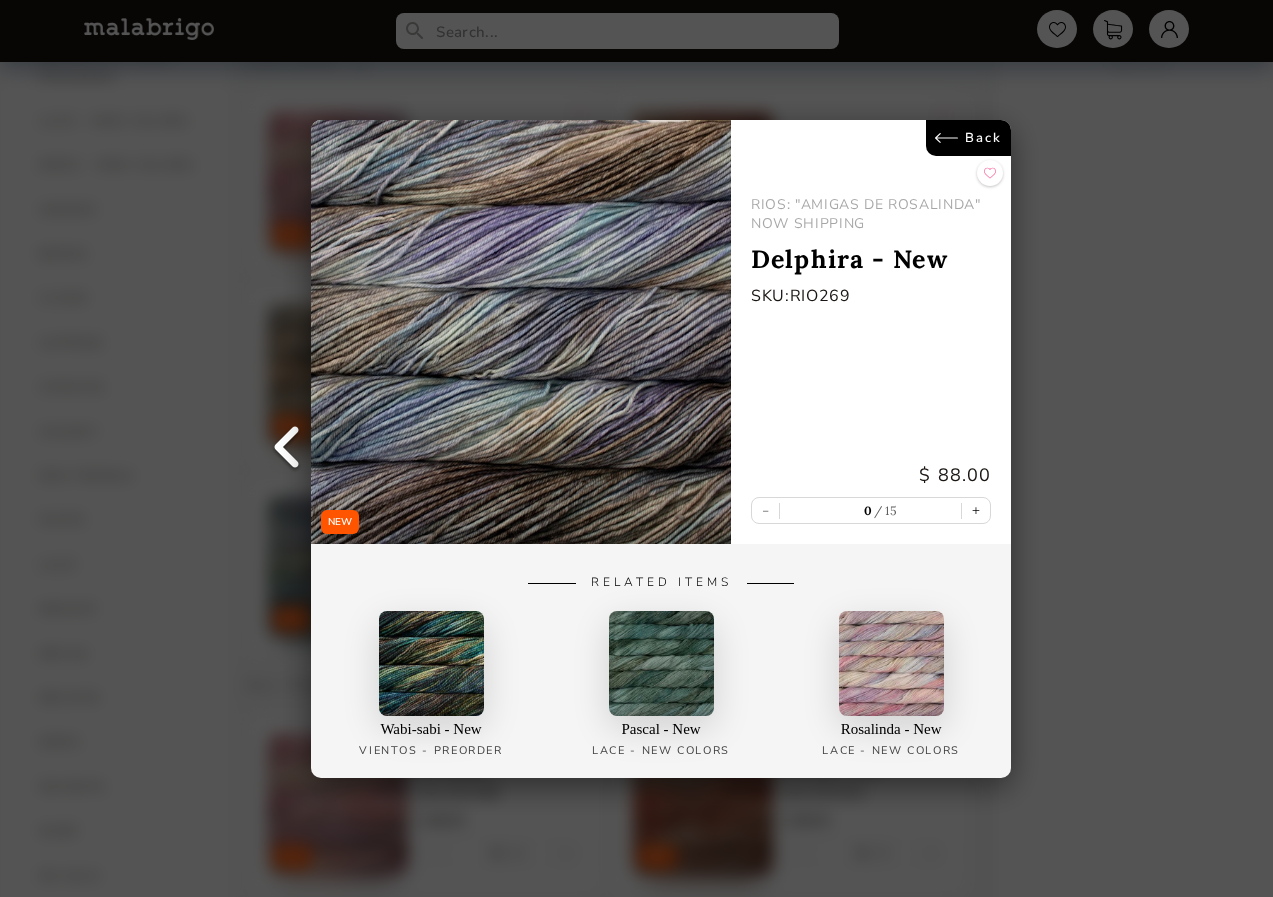click on "Back" at bounding box center (969, 138) 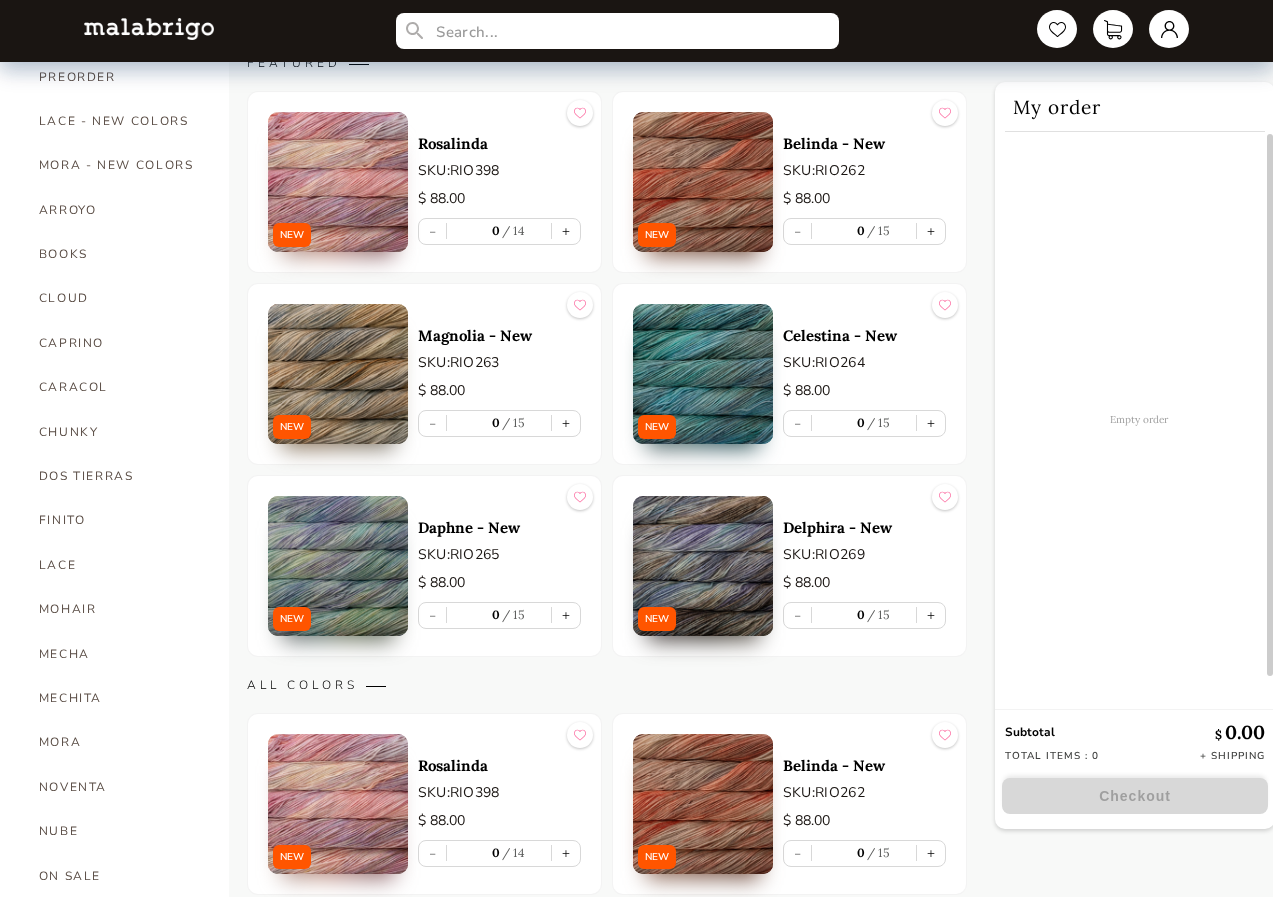click at bounding box center [338, 374] 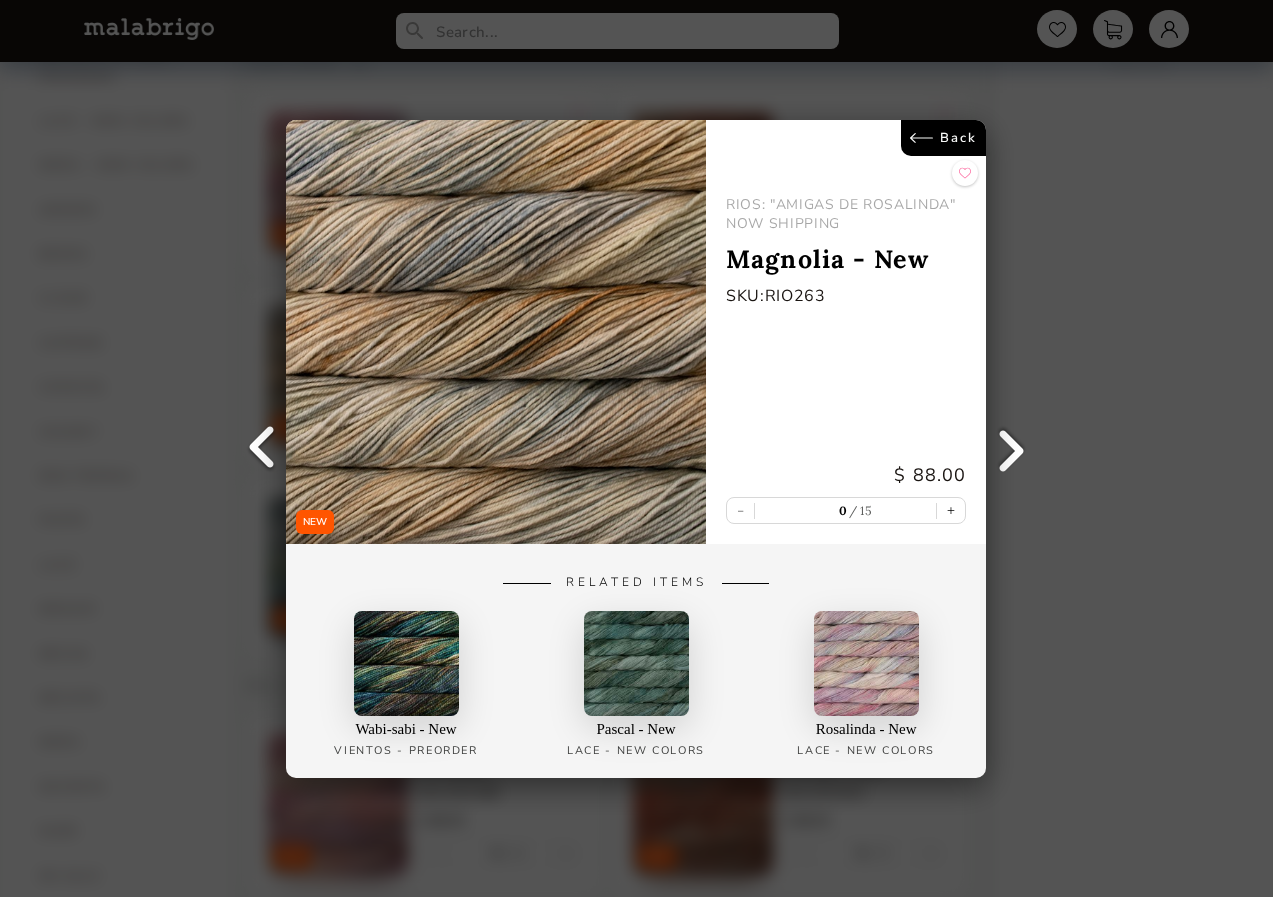click on "Back" at bounding box center (944, 138) 